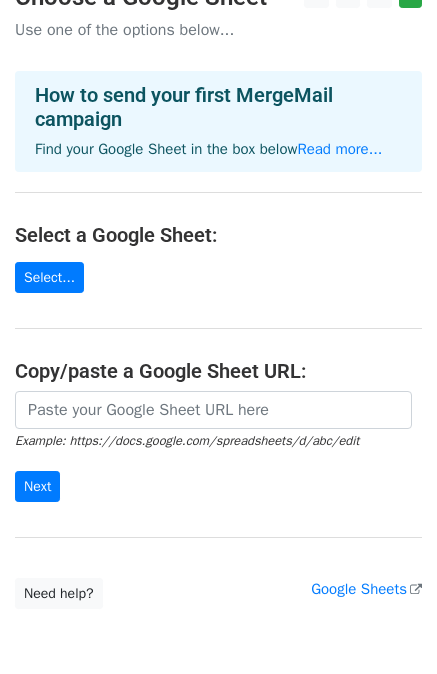 scroll, scrollTop: 34, scrollLeft: 0, axis: vertical 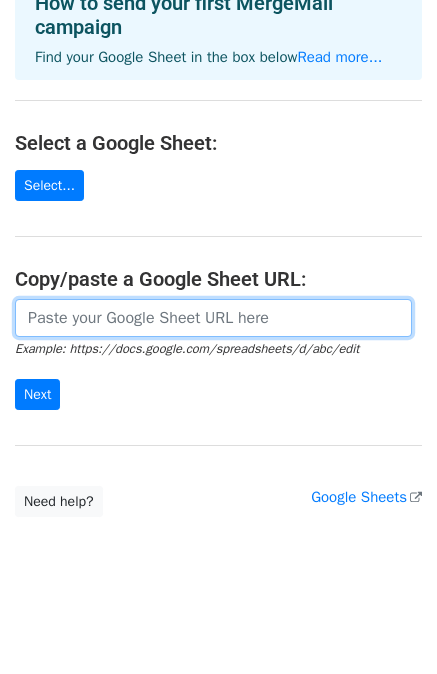click at bounding box center (213, 318) 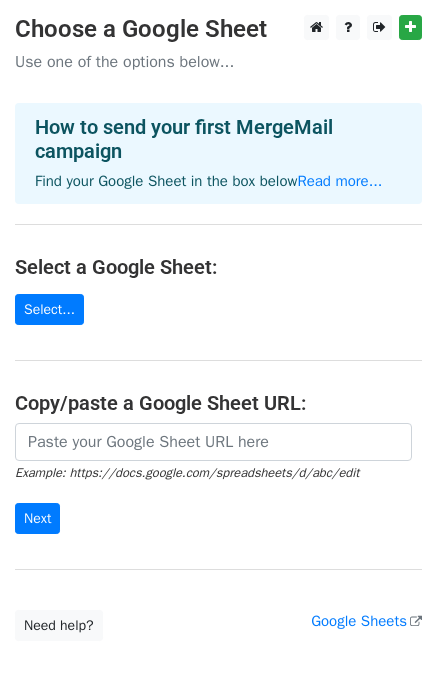 click on "Choose a Google Sheet
Use one of the options below...
How to send your first MergeMail campaign
Find your Google Sheet in the box below  Read more...
Select a Google Sheet:
Select...
Copy/paste a Google Sheet URL:
Example:
https://docs.google.com/spreadsheets/d/abc/edit
Next
Google Sheets
Need help?
Help
×
Why do I need to copy/paste a Google Sheet URL?
Normally, MergeMail would show you a list of your Google Sheets to choose from, but because you didn't allow MergeMail access to your Google Drive, it cannot show you a list of your Google Sheets. You can read more about permissions in our  support pages .
If you'd like to see a list of your Google Sheets, you'll need to  sign out of MergeMail  and then sign back in and allow access to your Google Drive.
Are your recipients in a CSV or Excel file?
Import your CSV or Excel file into a Google Sheet  then try again.
Read our" at bounding box center (218, 328) 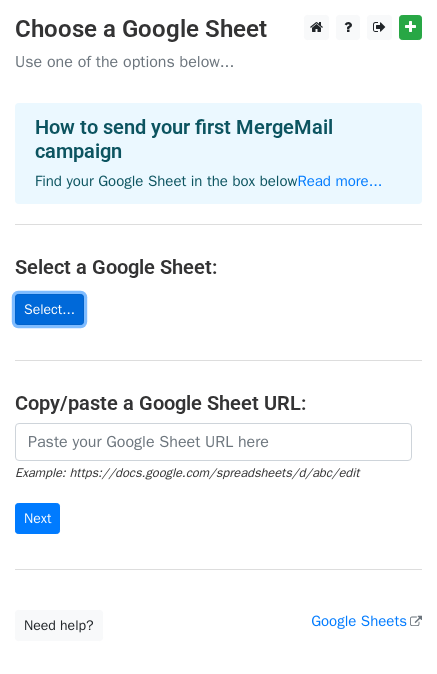 click on "Select..." at bounding box center [49, 309] 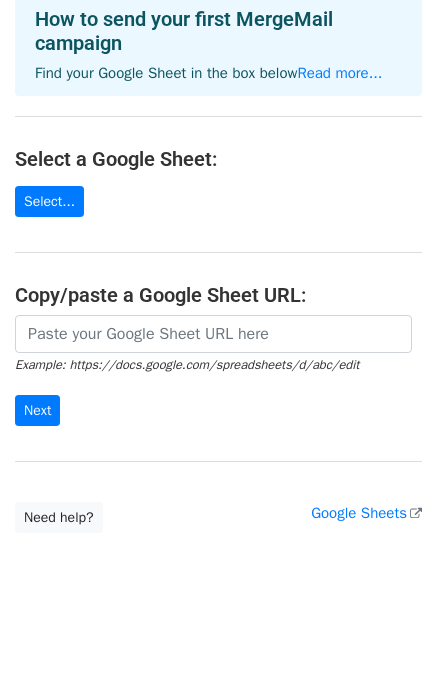 scroll, scrollTop: 124, scrollLeft: 0, axis: vertical 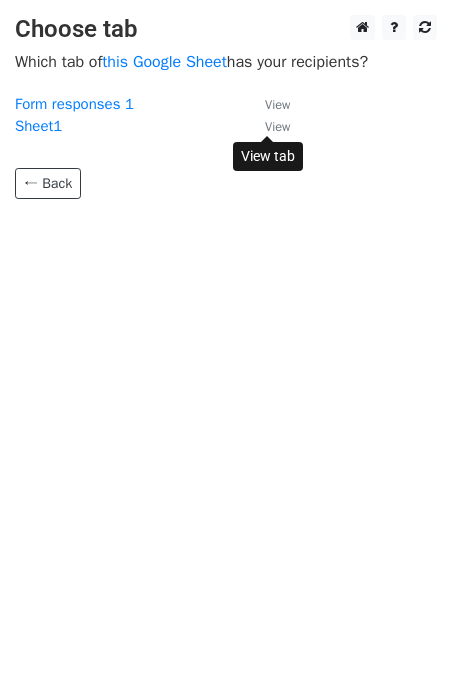click on "View" at bounding box center (277, 127) 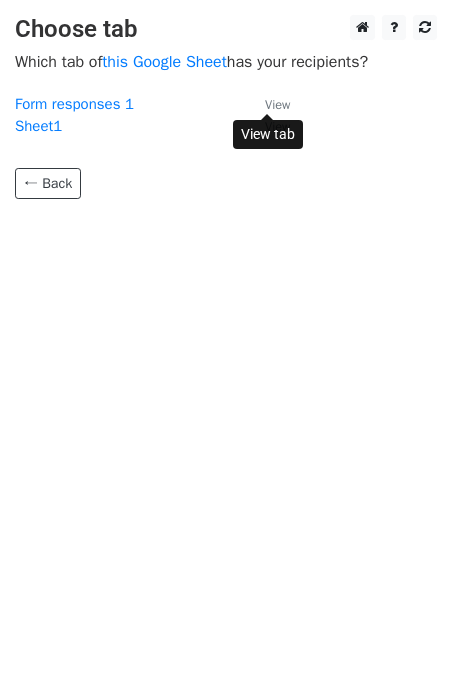 click on "View" at bounding box center (277, 105) 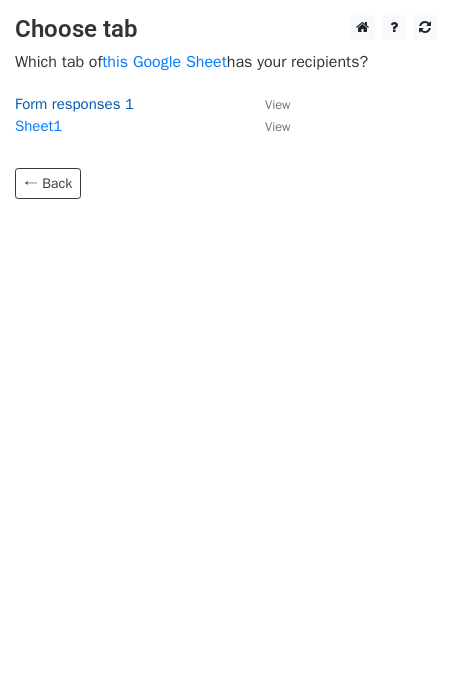 click on "Form responses 1" at bounding box center (74, 104) 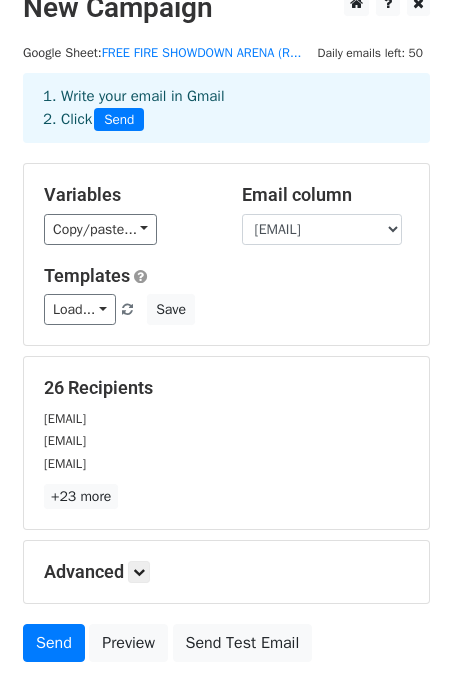 scroll, scrollTop: 24, scrollLeft: 0, axis: vertical 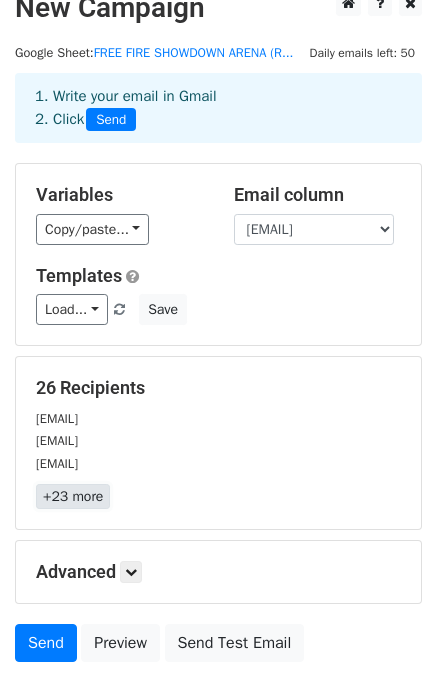 click on "+23 more" at bounding box center (73, 496) 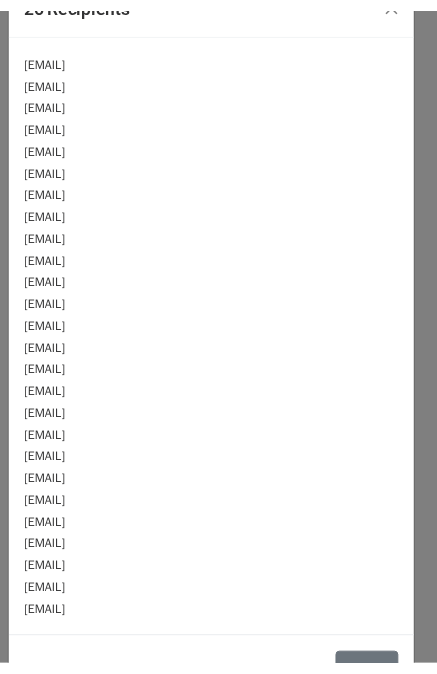 scroll, scrollTop: 0, scrollLeft: 0, axis: both 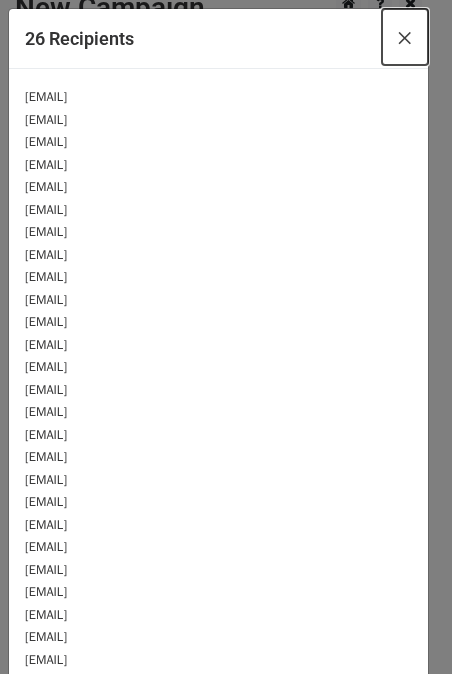 click on "×" at bounding box center (405, 37) 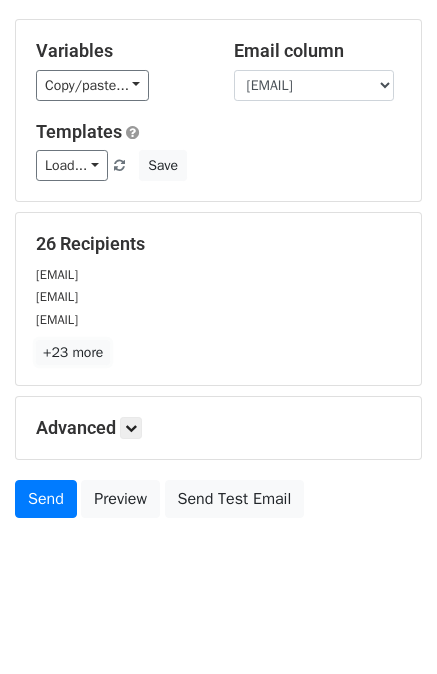 scroll, scrollTop: 180, scrollLeft: 0, axis: vertical 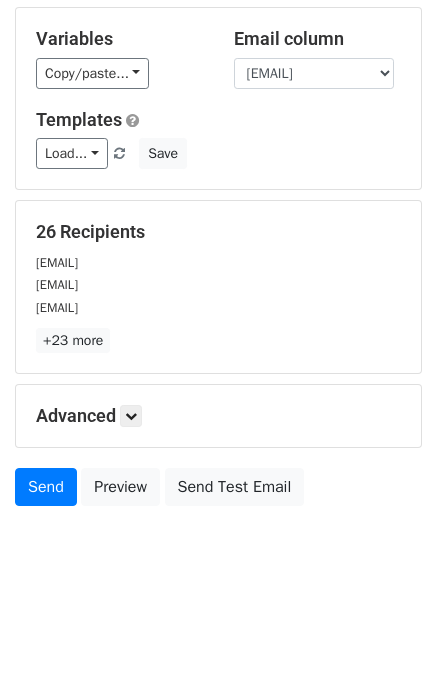 click on "Advanced" at bounding box center [218, 416] 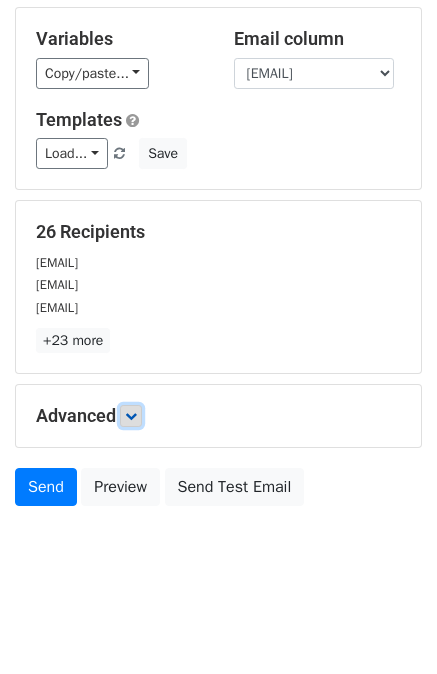 click at bounding box center [131, 416] 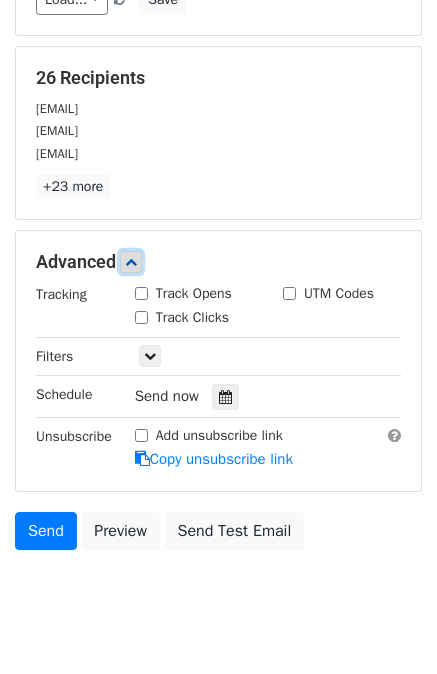 scroll, scrollTop: 342, scrollLeft: 0, axis: vertical 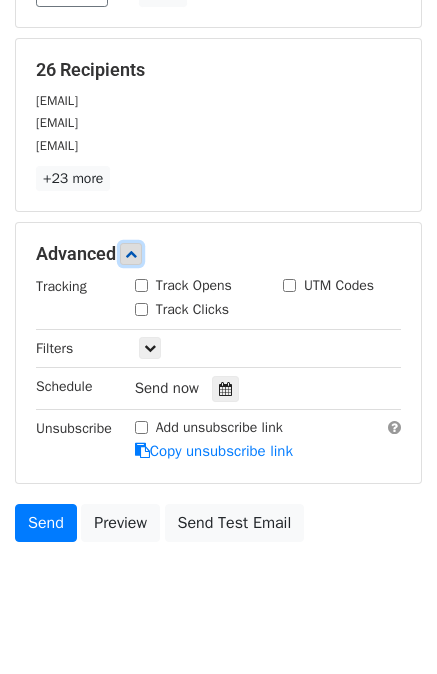 click at bounding box center [131, 254] 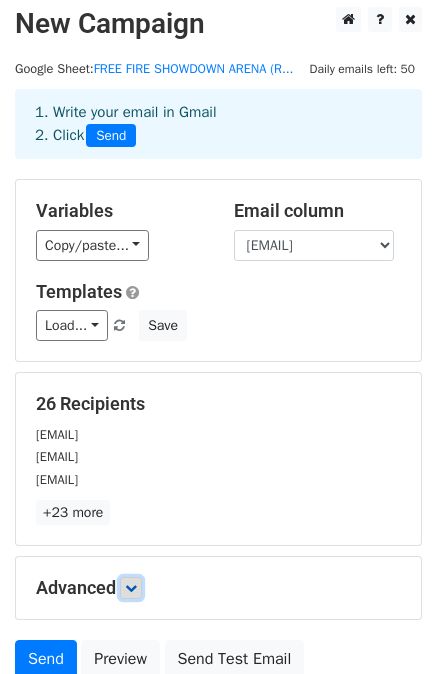 scroll, scrollTop: 0, scrollLeft: 0, axis: both 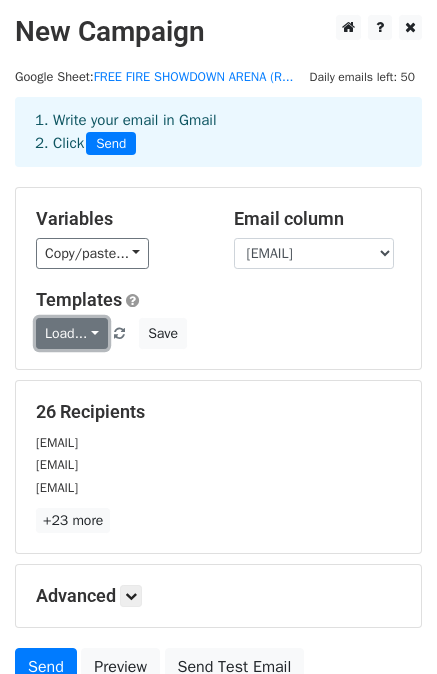 click on "Load..." at bounding box center [72, 333] 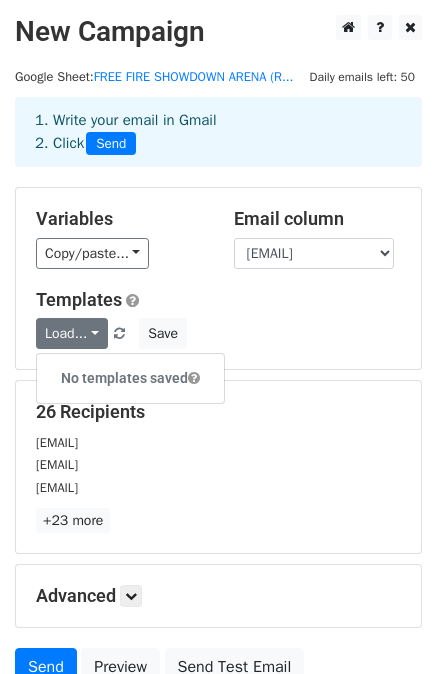 click on "Templates
Load...
No templates saved
Save" at bounding box center [218, 319] 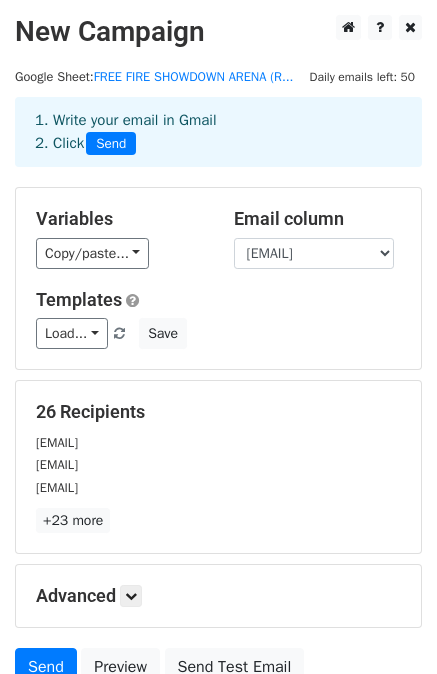 click on "Templates" at bounding box center [218, 300] 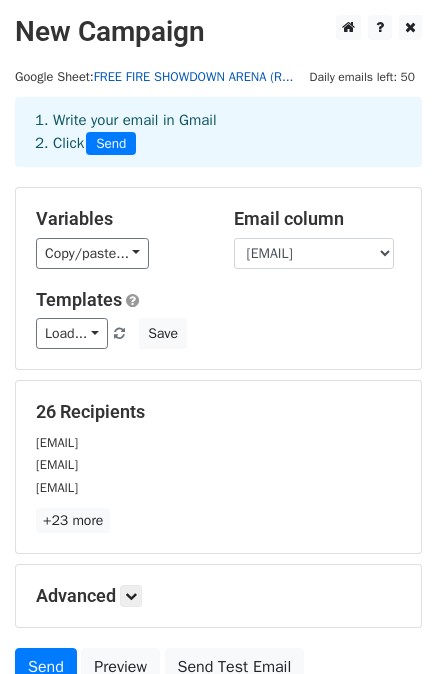 click on "FREE FIRE SHOWDOWN ARENA (R..." at bounding box center (194, 77) 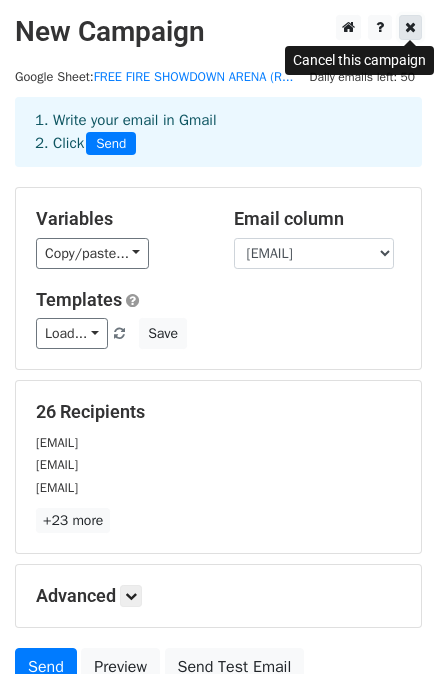 click at bounding box center (410, 27) 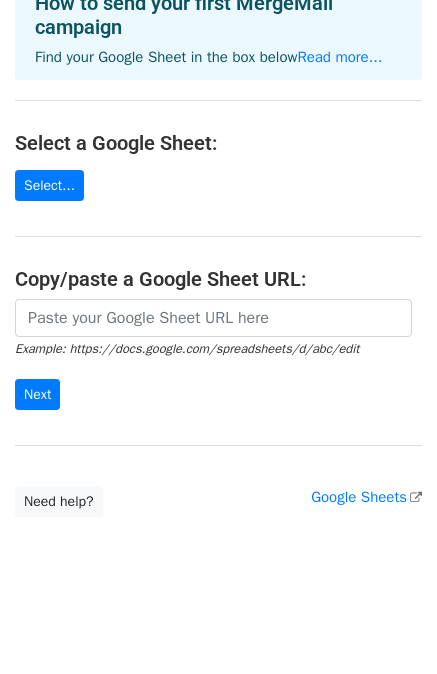 scroll, scrollTop: 0, scrollLeft: 0, axis: both 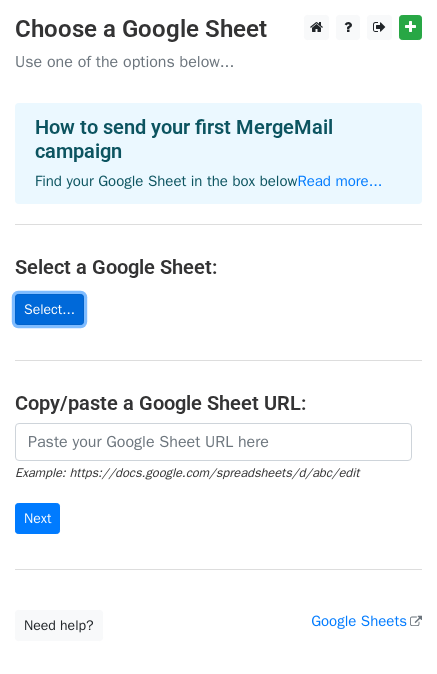 click on "Select..." at bounding box center [49, 309] 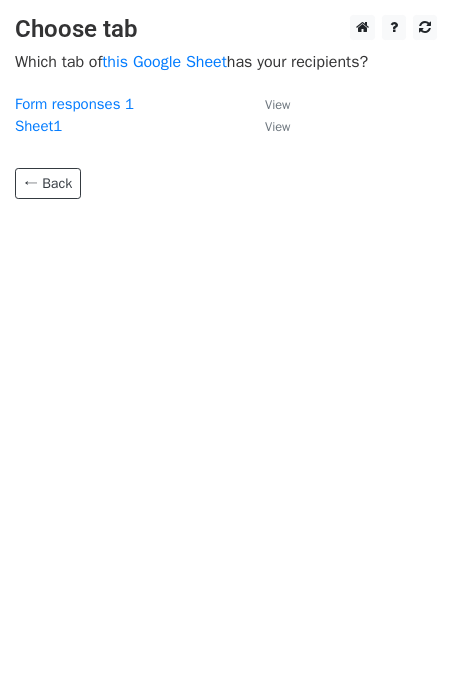 scroll, scrollTop: 0, scrollLeft: 0, axis: both 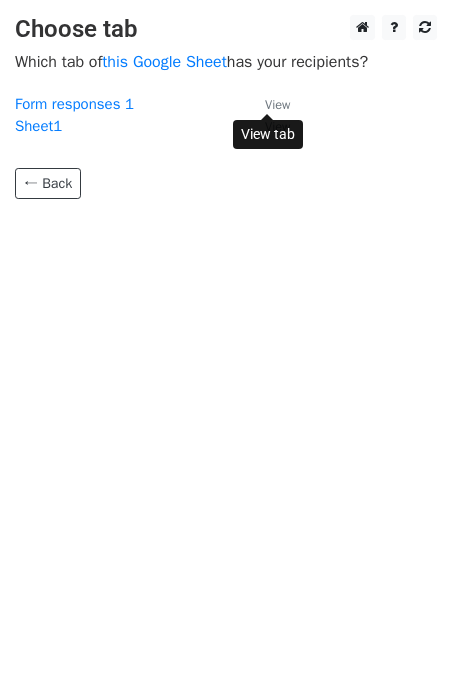 click on "View" at bounding box center [277, 105] 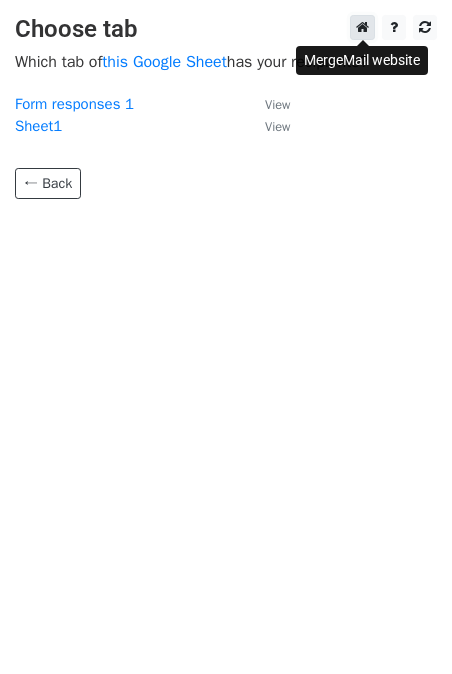 click at bounding box center (362, 27) 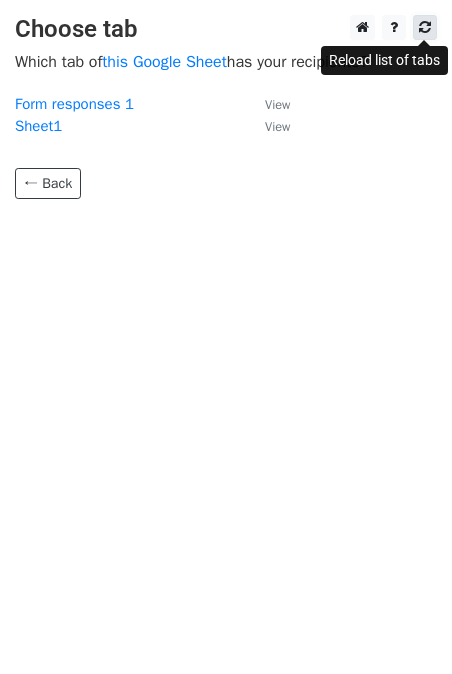 click at bounding box center [425, 27] 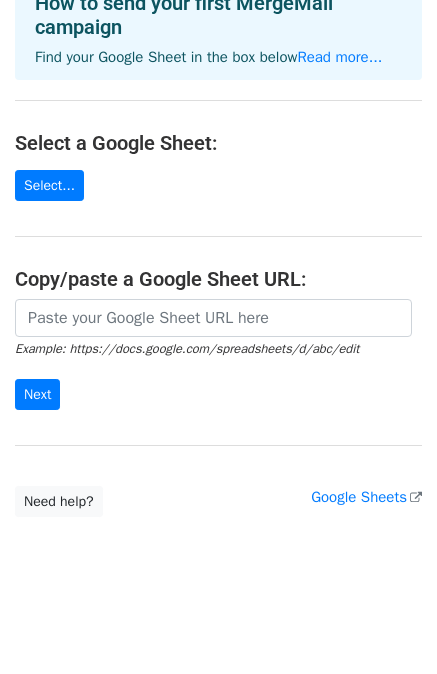 scroll, scrollTop: 0, scrollLeft: 0, axis: both 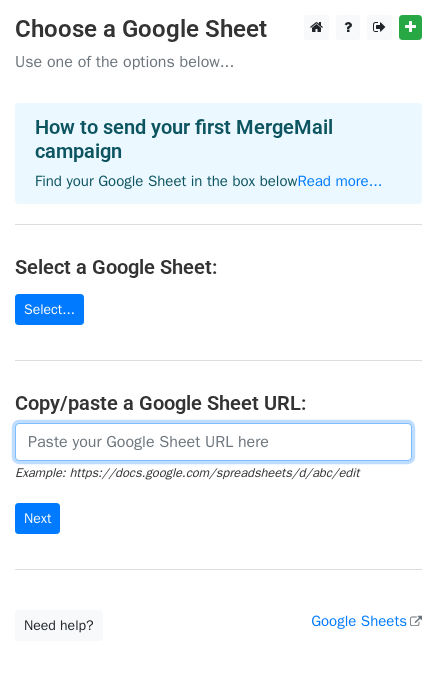 click at bounding box center [213, 442] 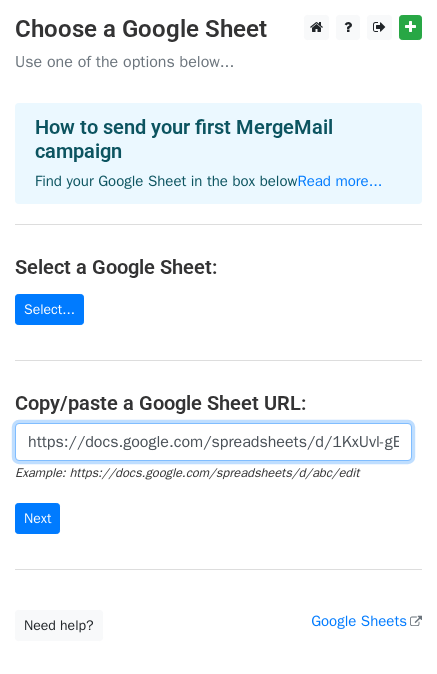 scroll, scrollTop: 0, scrollLeft: 430, axis: horizontal 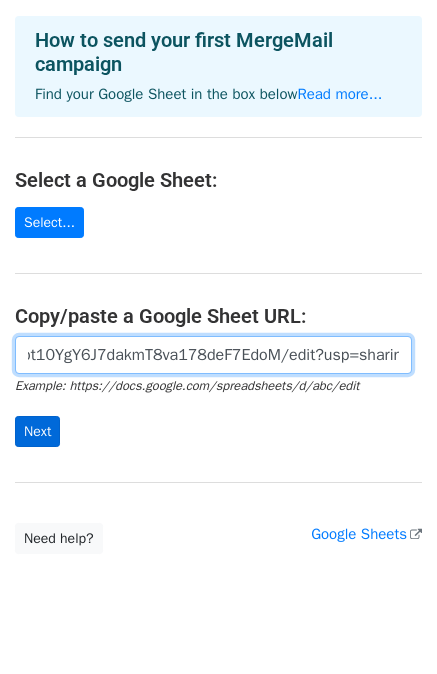 type on "https://docs.google.com/spreadsheets/d/1KxUvl-gEyxdxQGbt10YgY6J7dakmT8va178deF7EdoM/edit?usp=sharing" 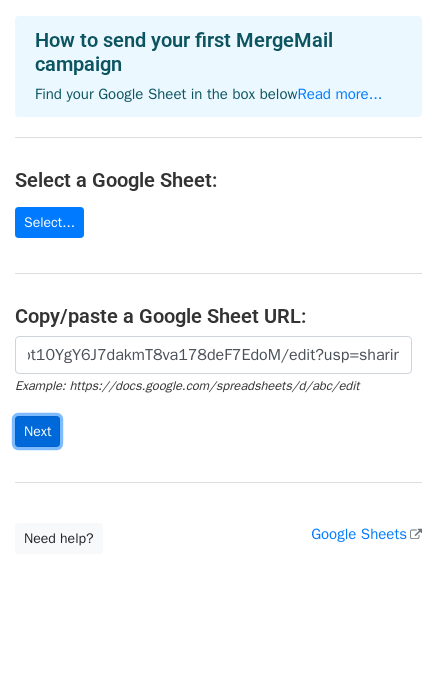scroll, scrollTop: 0, scrollLeft: 0, axis: both 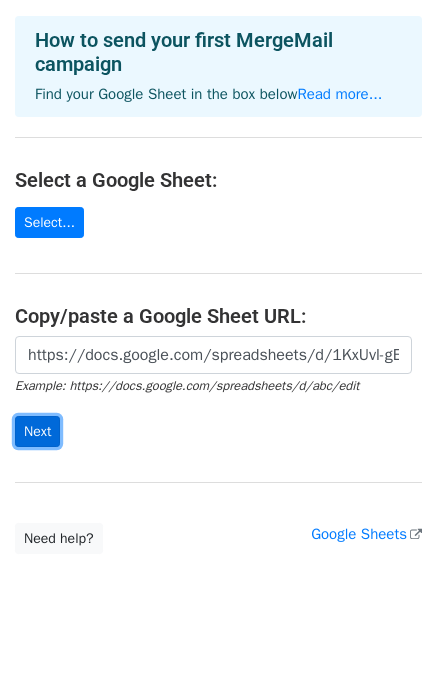 click on "Next" at bounding box center (37, 431) 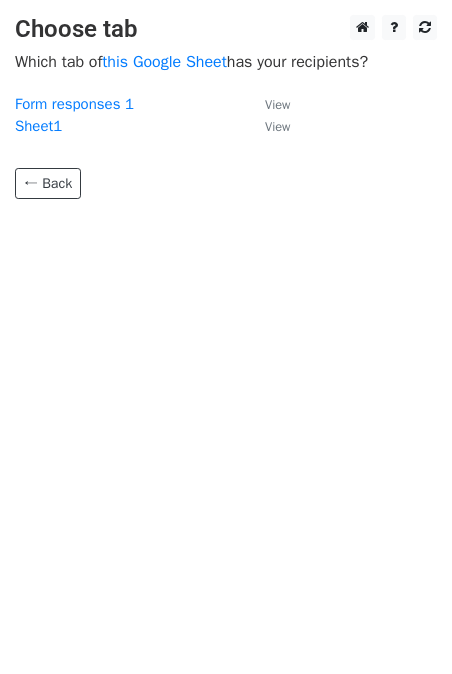 scroll, scrollTop: 0, scrollLeft: 0, axis: both 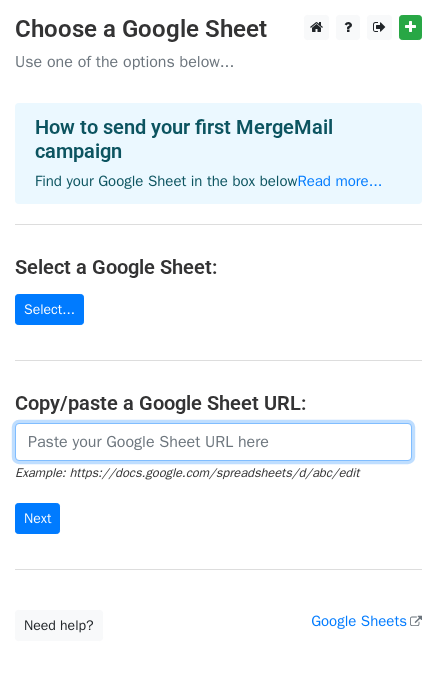 click at bounding box center [213, 442] 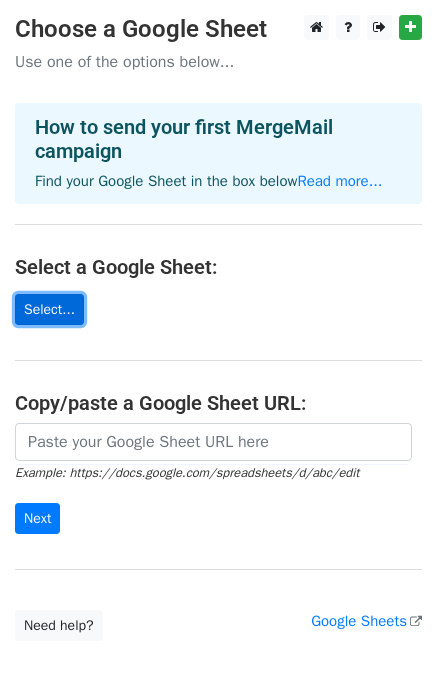 click on "Select..." at bounding box center [49, 309] 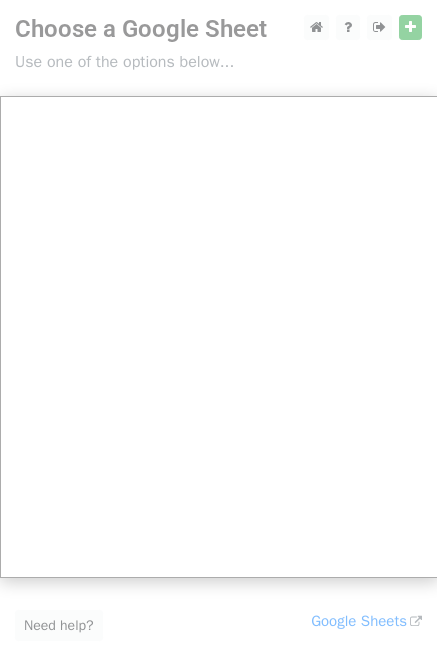 click at bounding box center [218, 399] 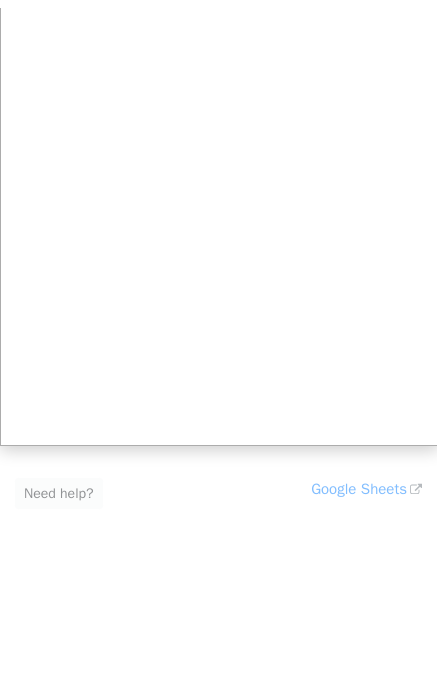 scroll, scrollTop: 0, scrollLeft: 0, axis: both 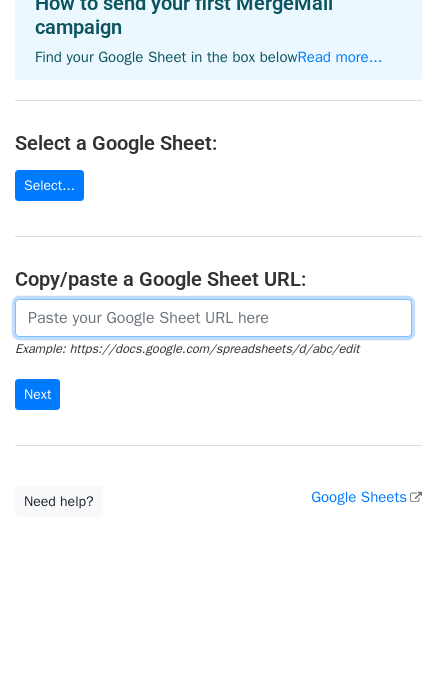 click at bounding box center [213, 318] 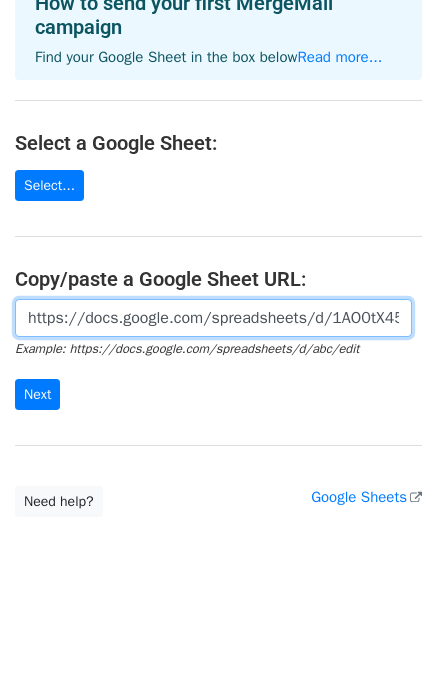 scroll, scrollTop: 0, scrollLeft: 419, axis: horizontal 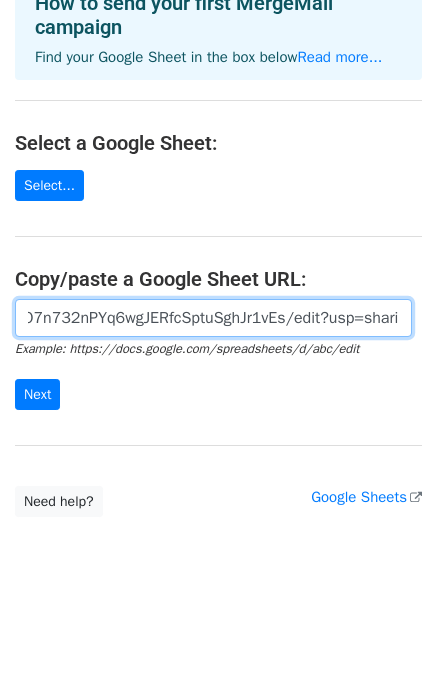 type on "https://docs.google.com/spreadsheets/d/1AO0tX45IXhkpO7n732nPYq6wgJERfcSptuSghJr1vEs/edit?usp=sharing" 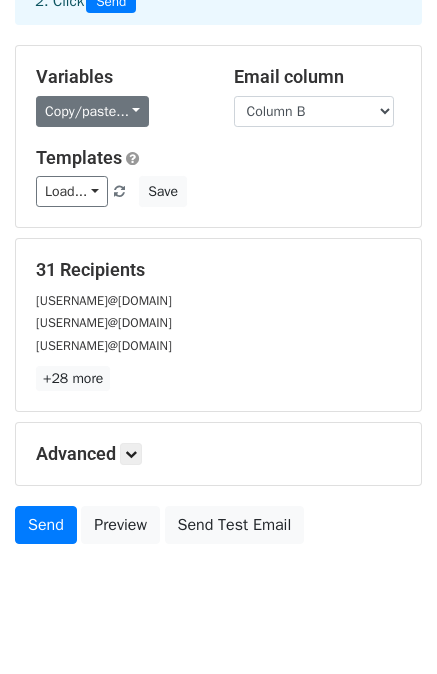 scroll, scrollTop: 180, scrollLeft: 0, axis: vertical 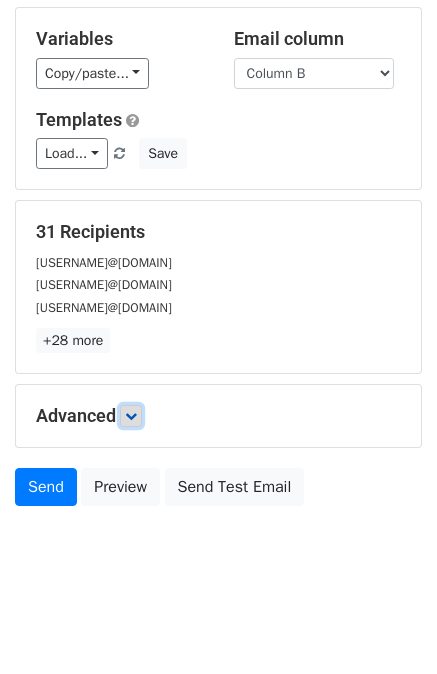 click at bounding box center (131, 416) 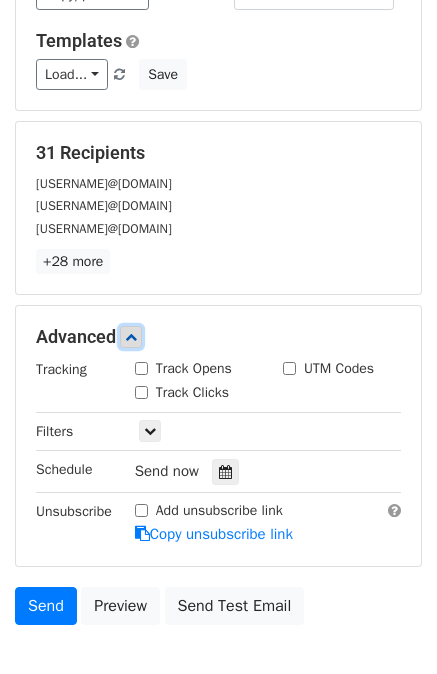 scroll, scrollTop: 274, scrollLeft: 0, axis: vertical 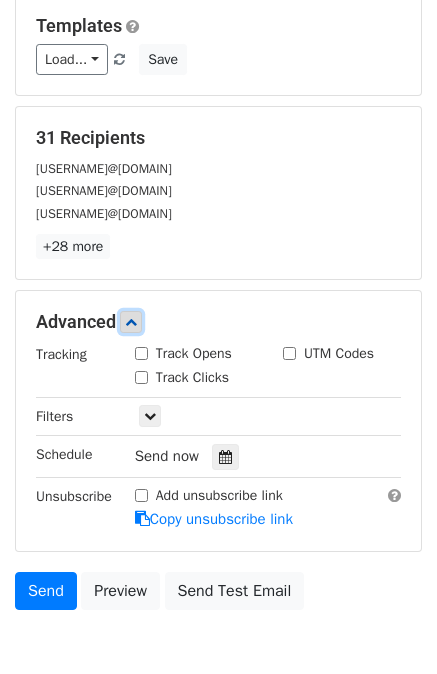 click at bounding box center (131, 322) 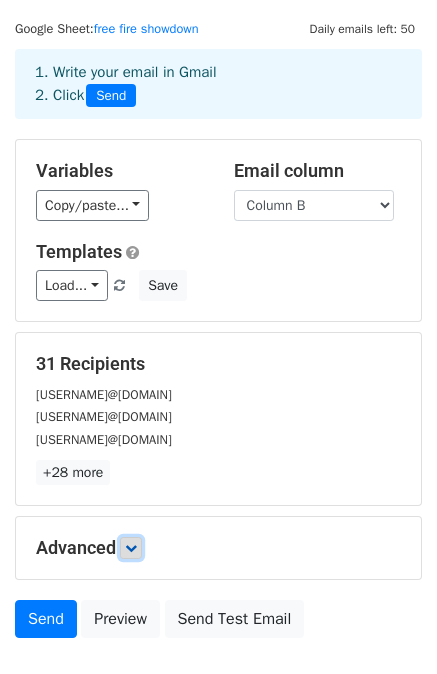 scroll, scrollTop: 0, scrollLeft: 0, axis: both 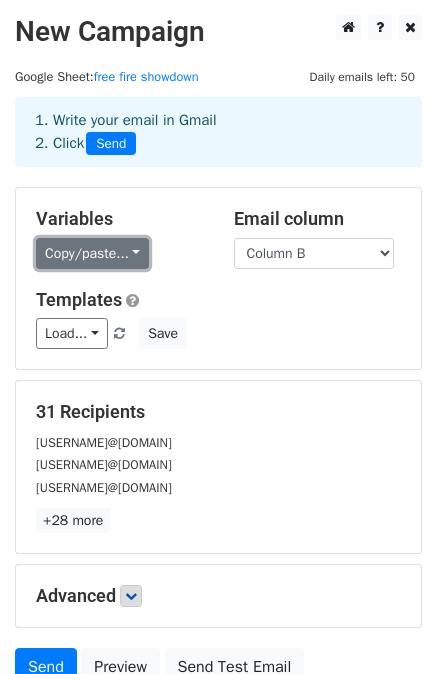 click on "Copy/paste..." at bounding box center (92, 253) 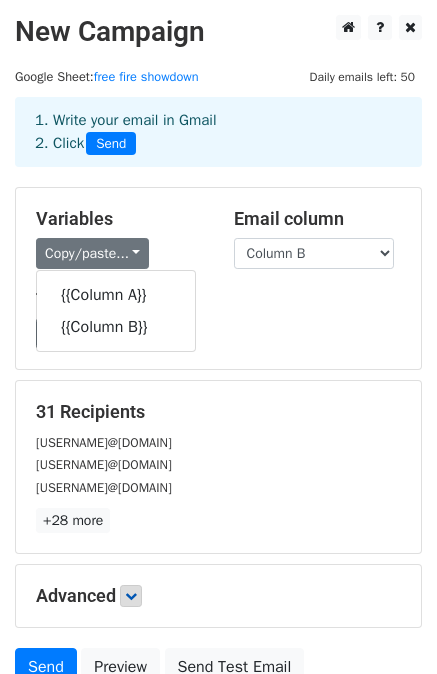 click on "Load...
No templates saved
Save" at bounding box center [218, 333] 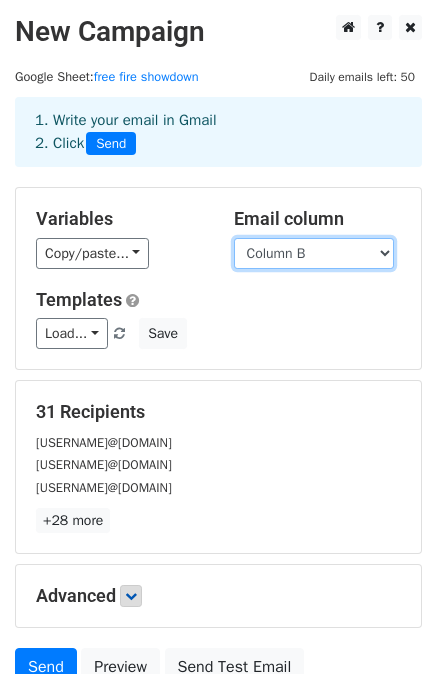 click on "Column A
Column B" at bounding box center [314, 253] 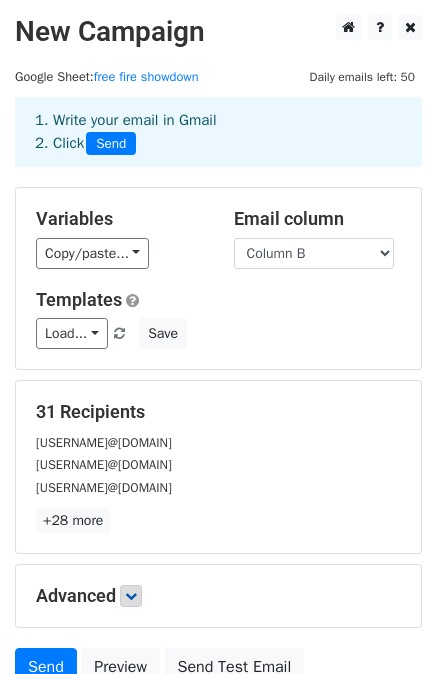 click on "Variables
Copy/paste...
{{Column A}}
{{Column B}}
Email column
Column A
Column B
Templates
Load...
No templates saved
Save" at bounding box center [218, 278] 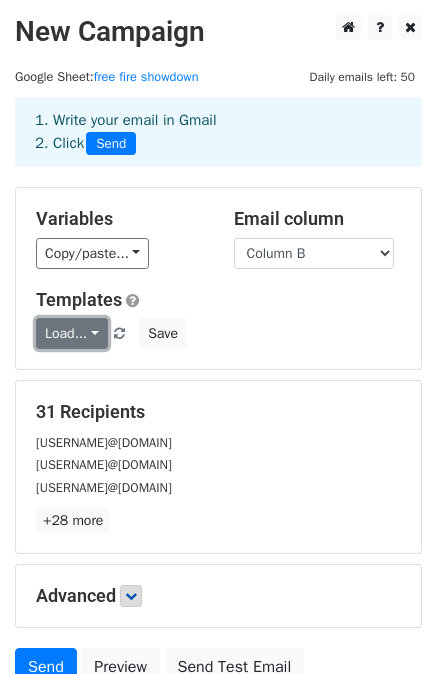 click on "Load..." at bounding box center [72, 333] 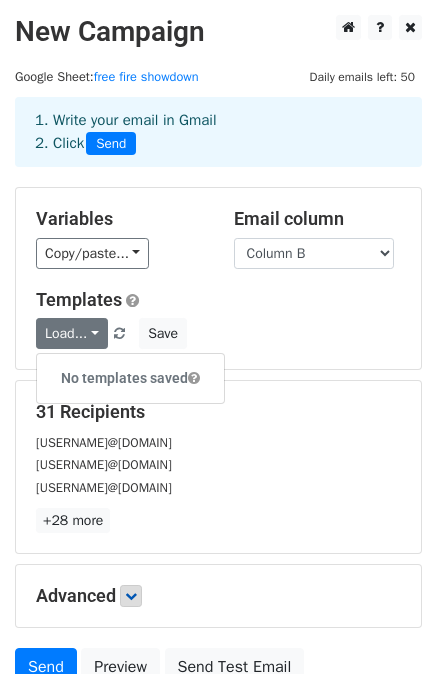 click on "Load...
No templates saved
Save" at bounding box center (218, 333) 